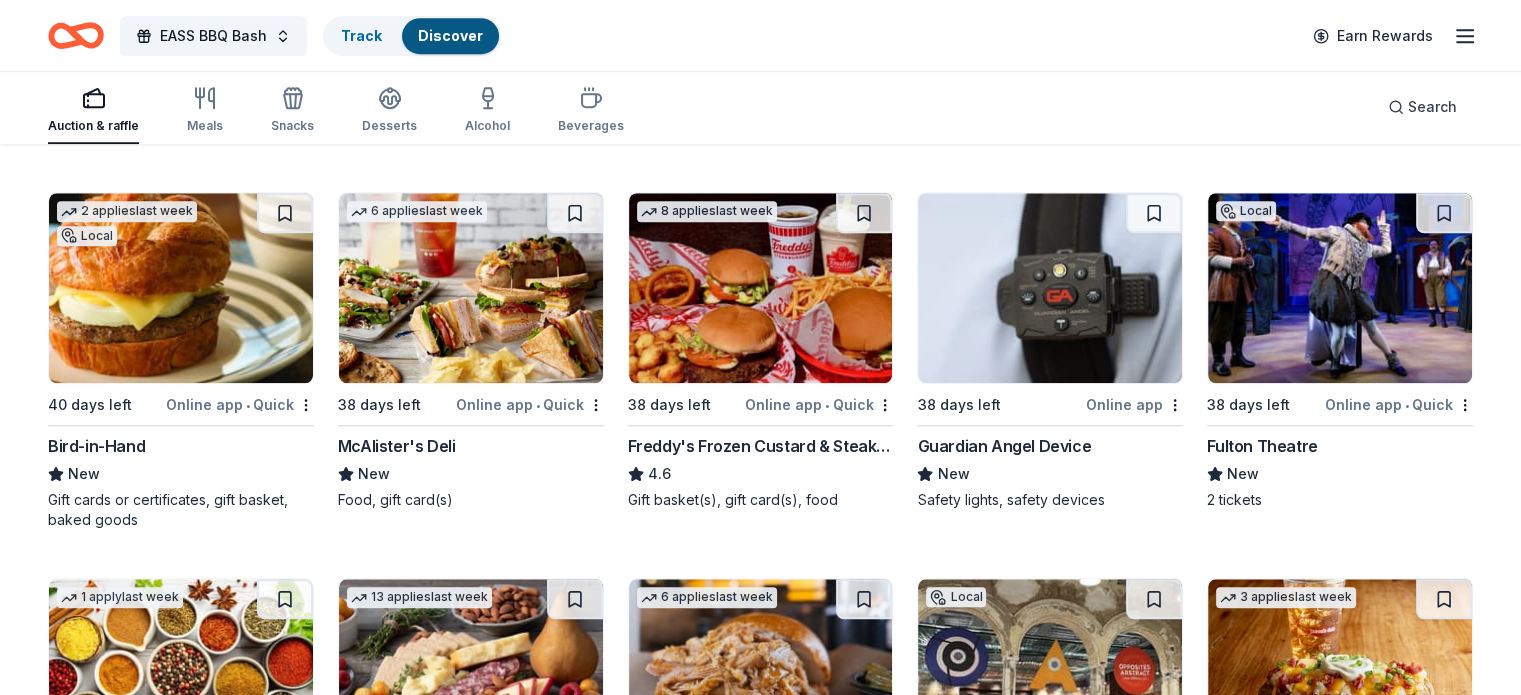 scroll, scrollTop: 1700, scrollLeft: 0, axis: vertical 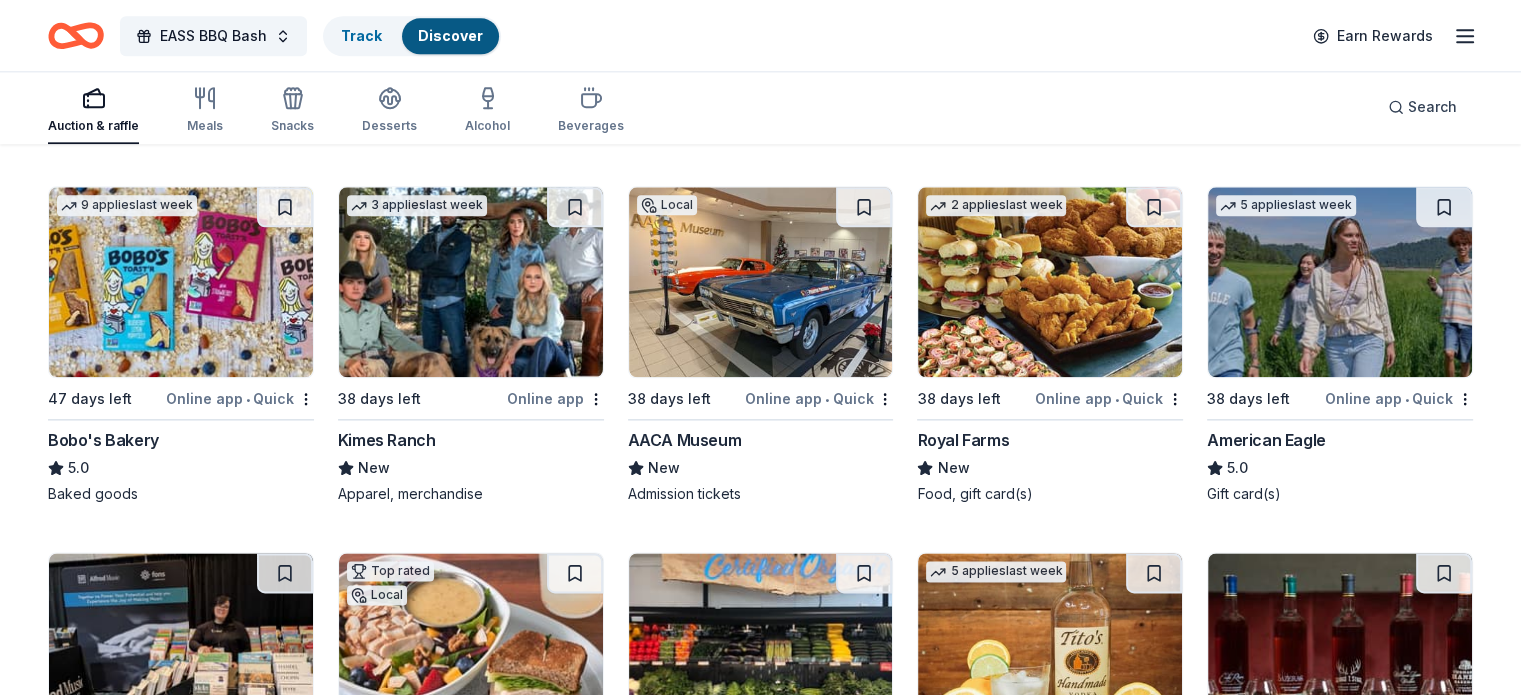 click at bounding box center (1050, 282) 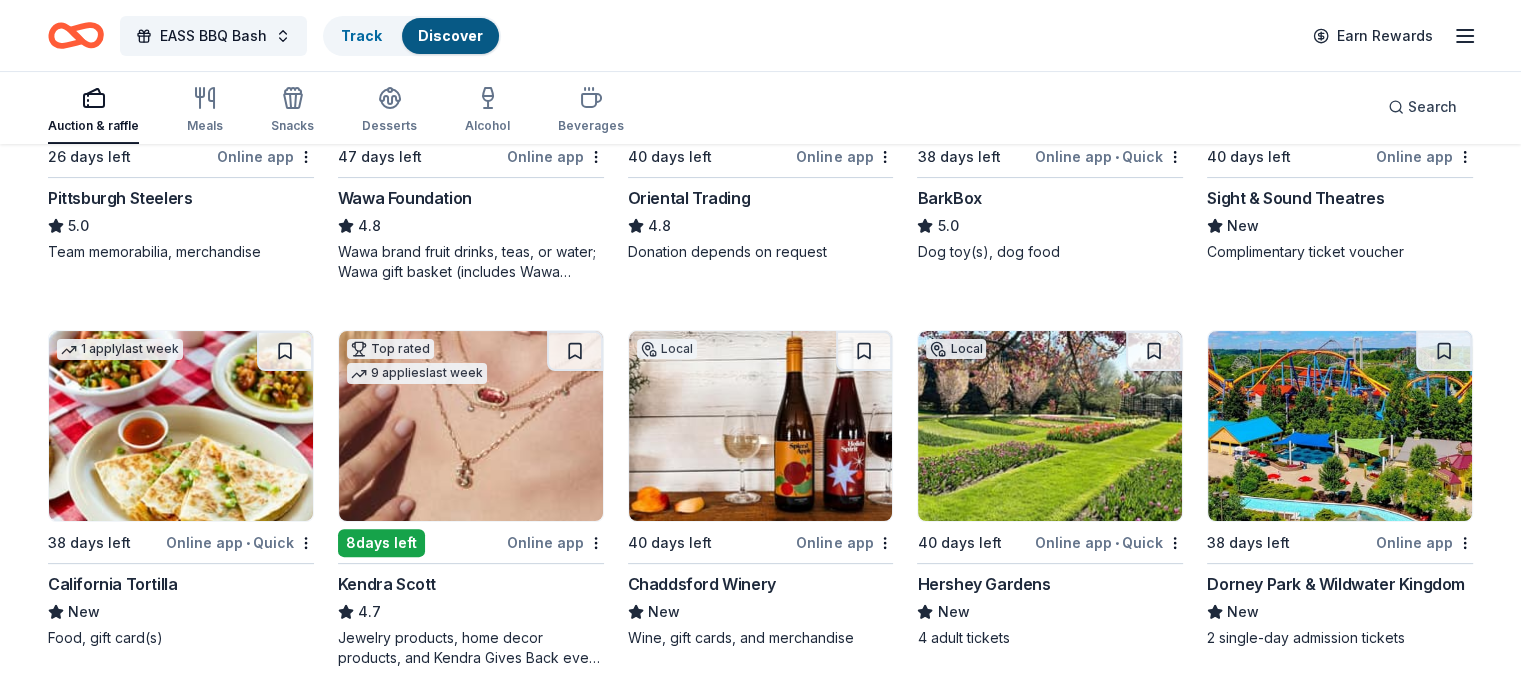 scroll, scrollTop: 458, scrollLeft: 0, axis: vertical 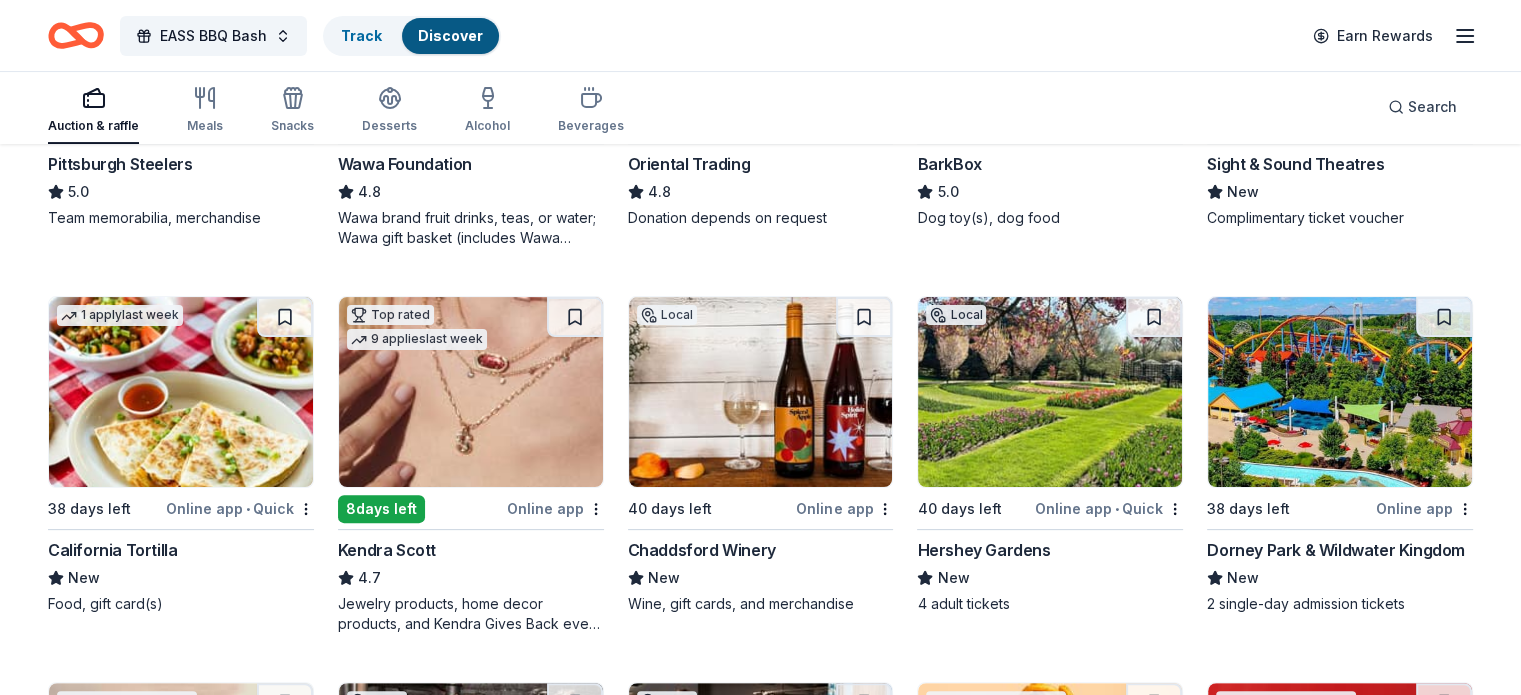 click at bounding box center (471, 392) 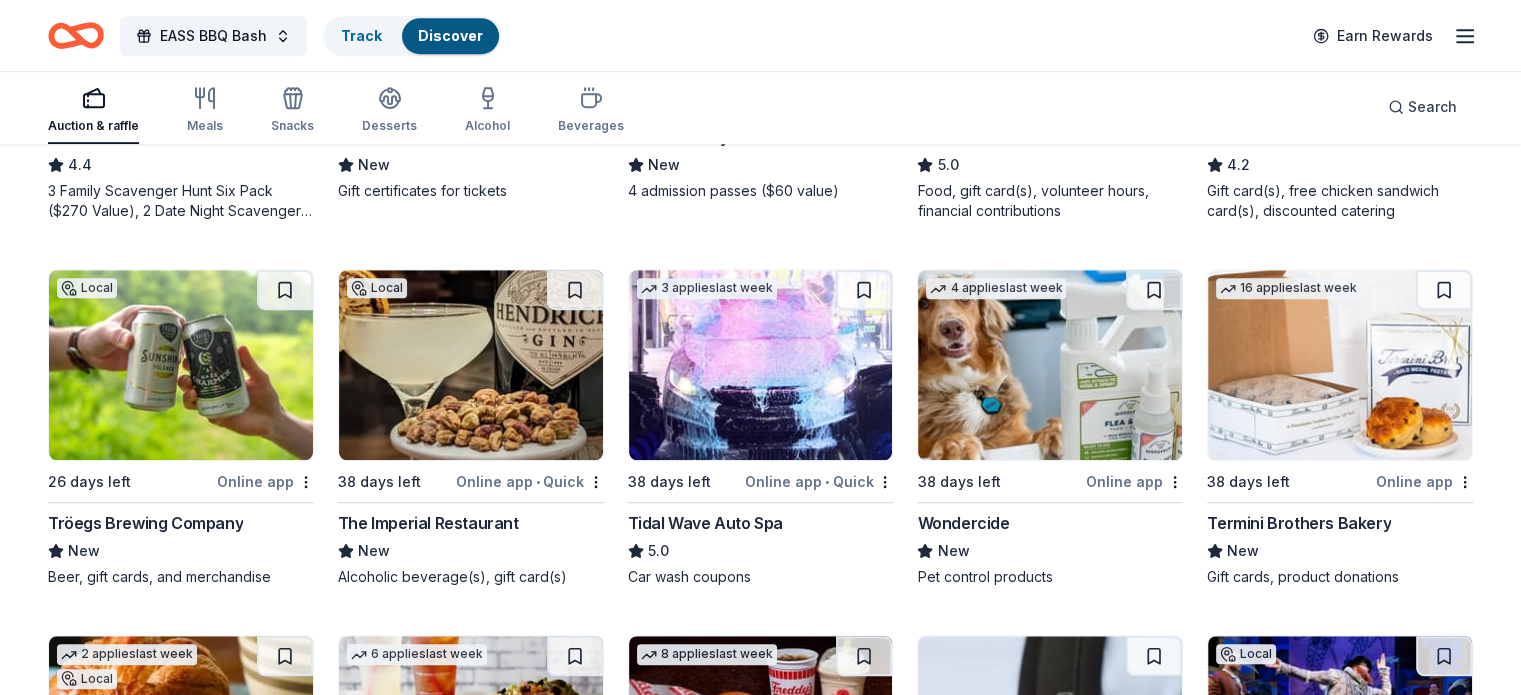scroll, scrollTop: 1258, scrollLeft: 0, axis: vertical 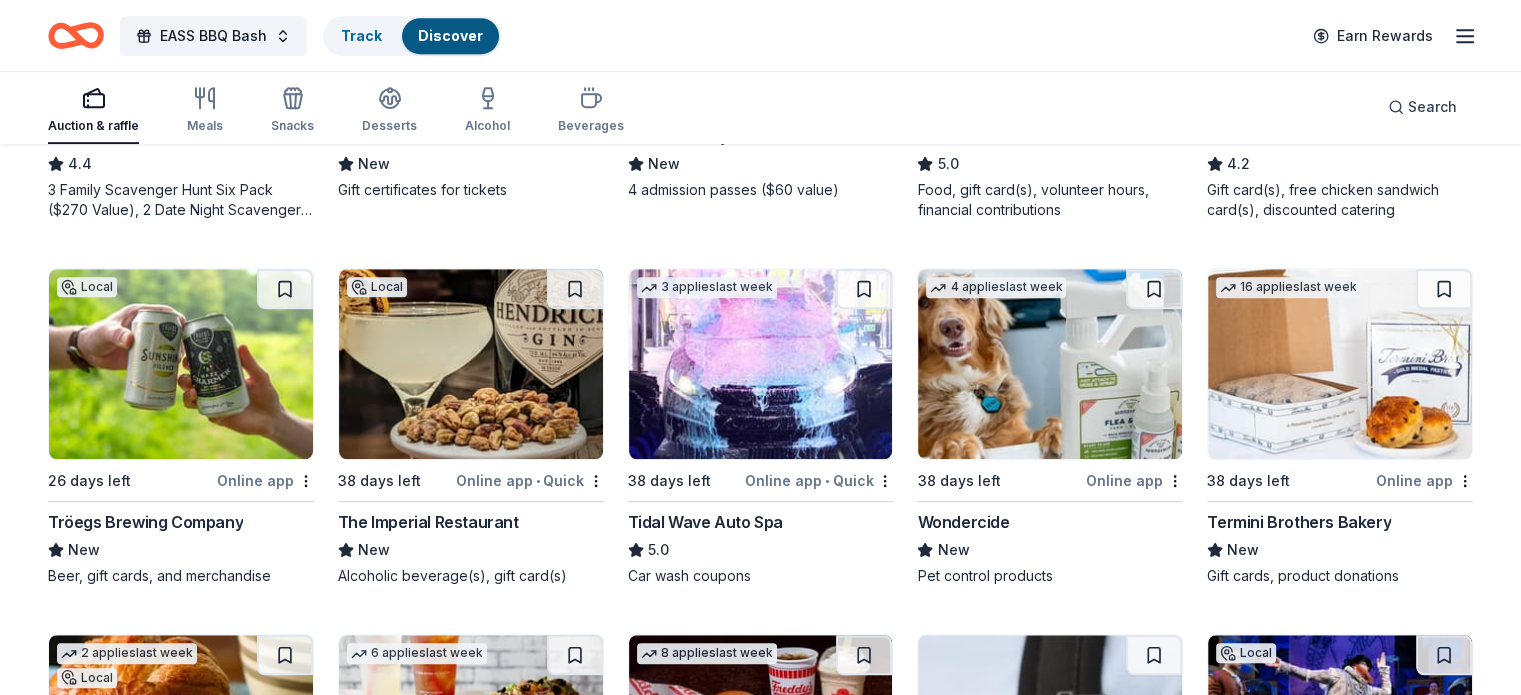 click at bounding box center (471, 364) 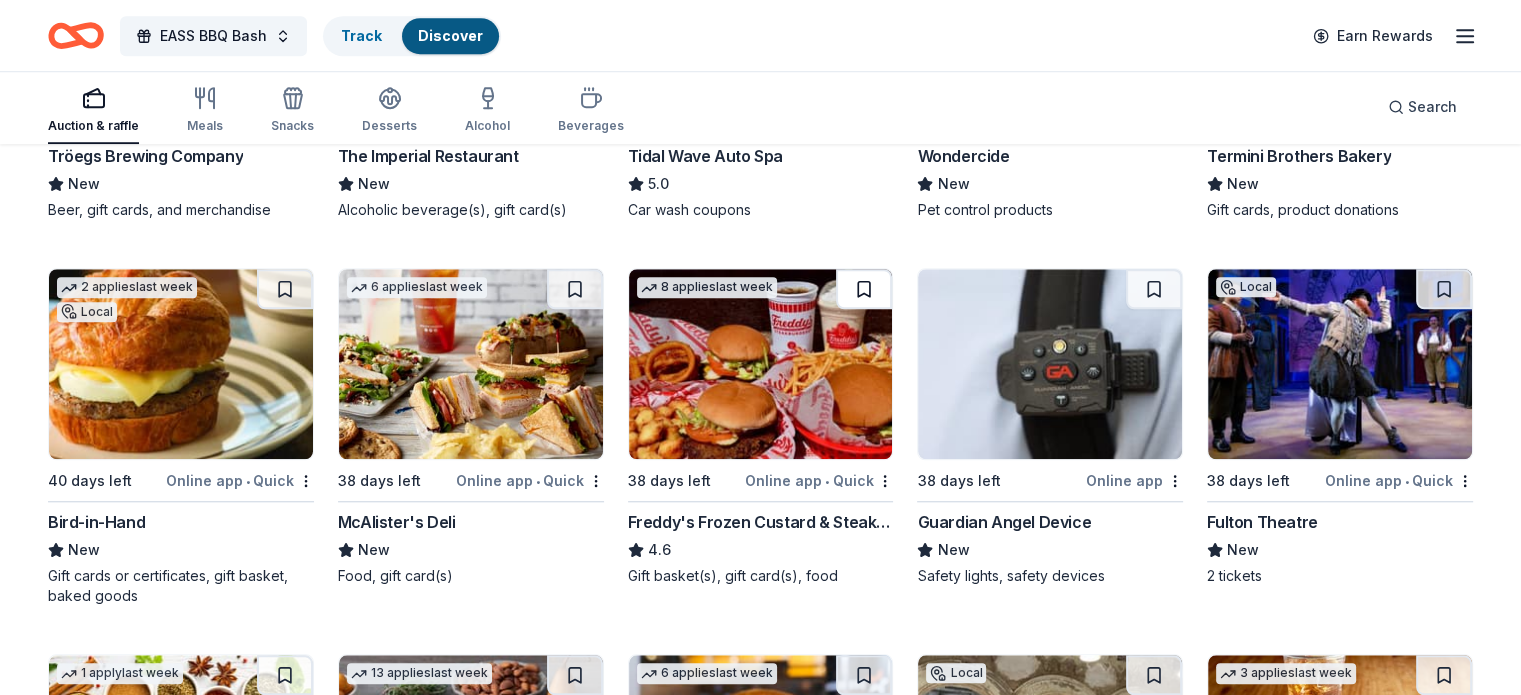 scroll, scrollTop: 1658, scrollLeft: 0, axis: vertical 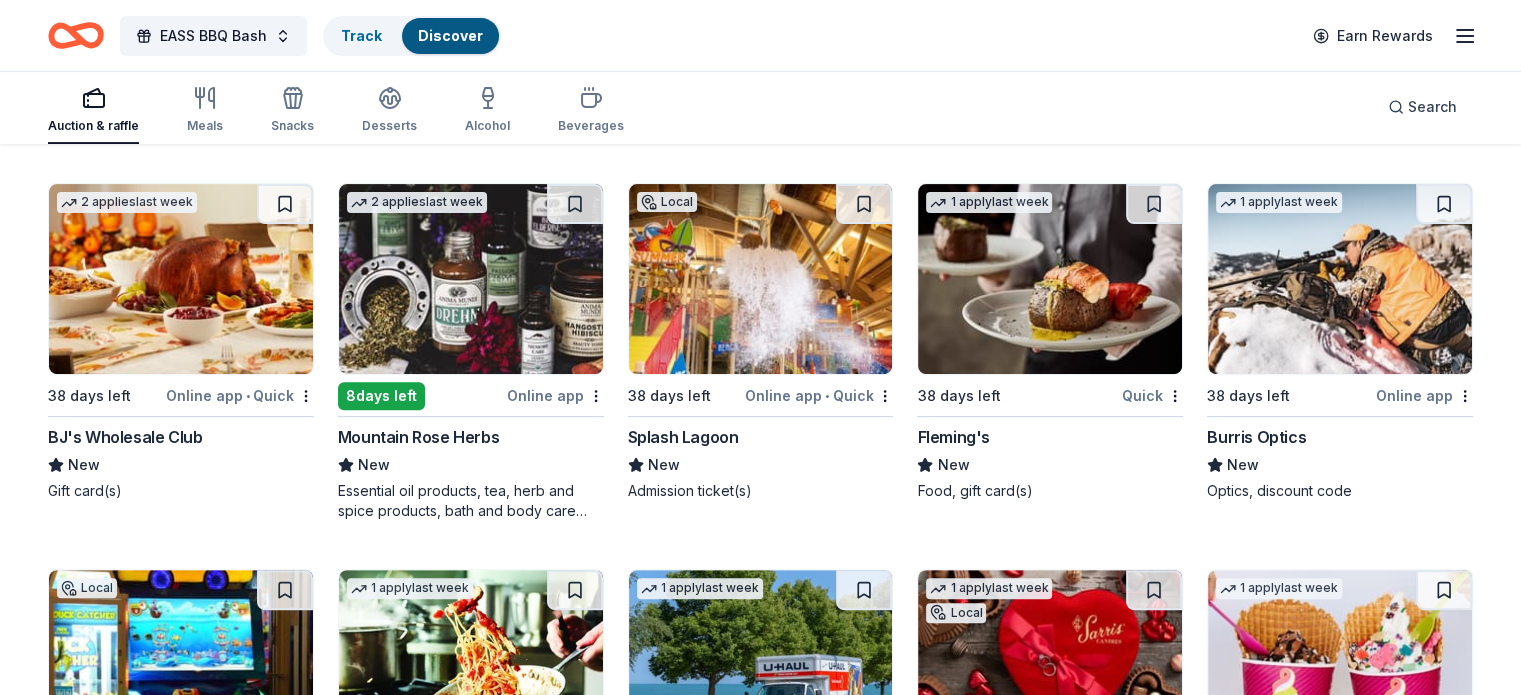 click at bounding box center (181, 279) 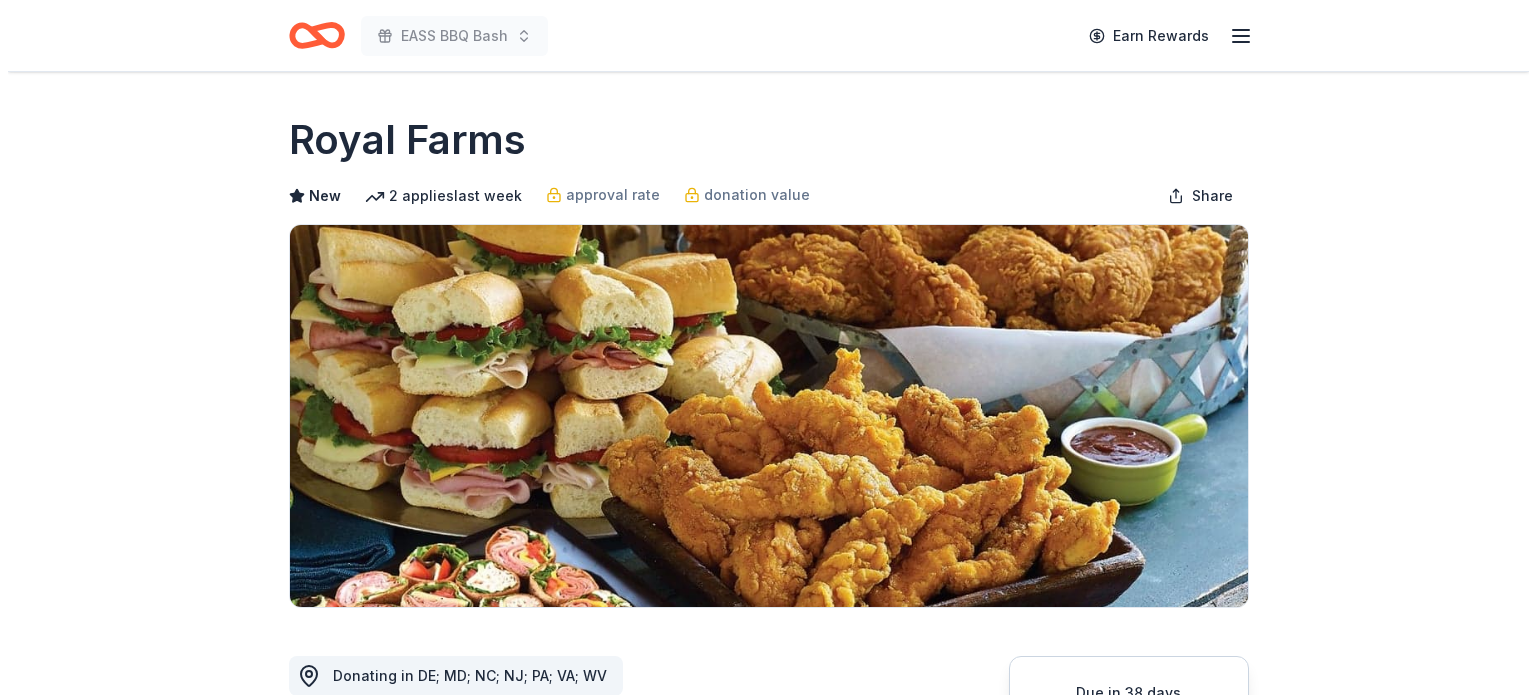 scroll, scrollTop: 500, scrollLeft: 0, axis: vertical 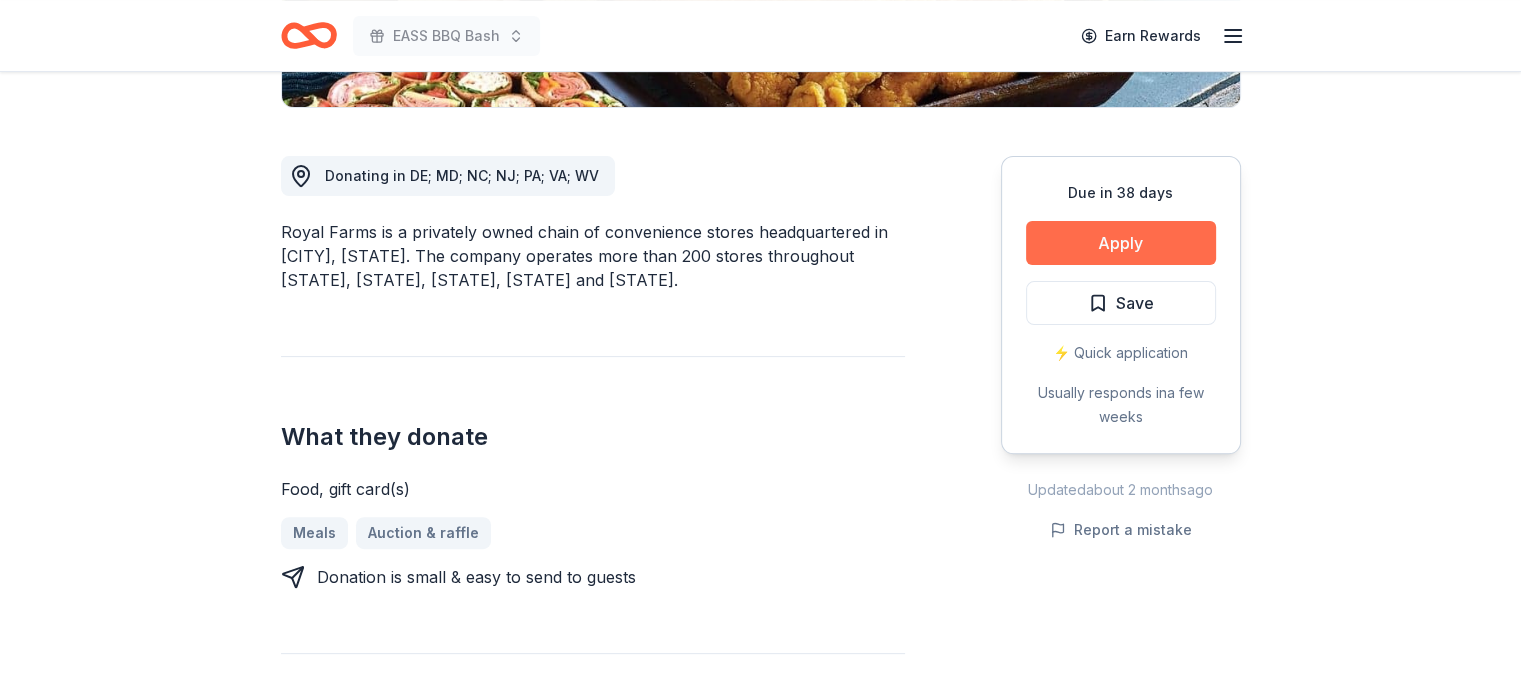 click on "Apply" at bounding box center [1121, 243] 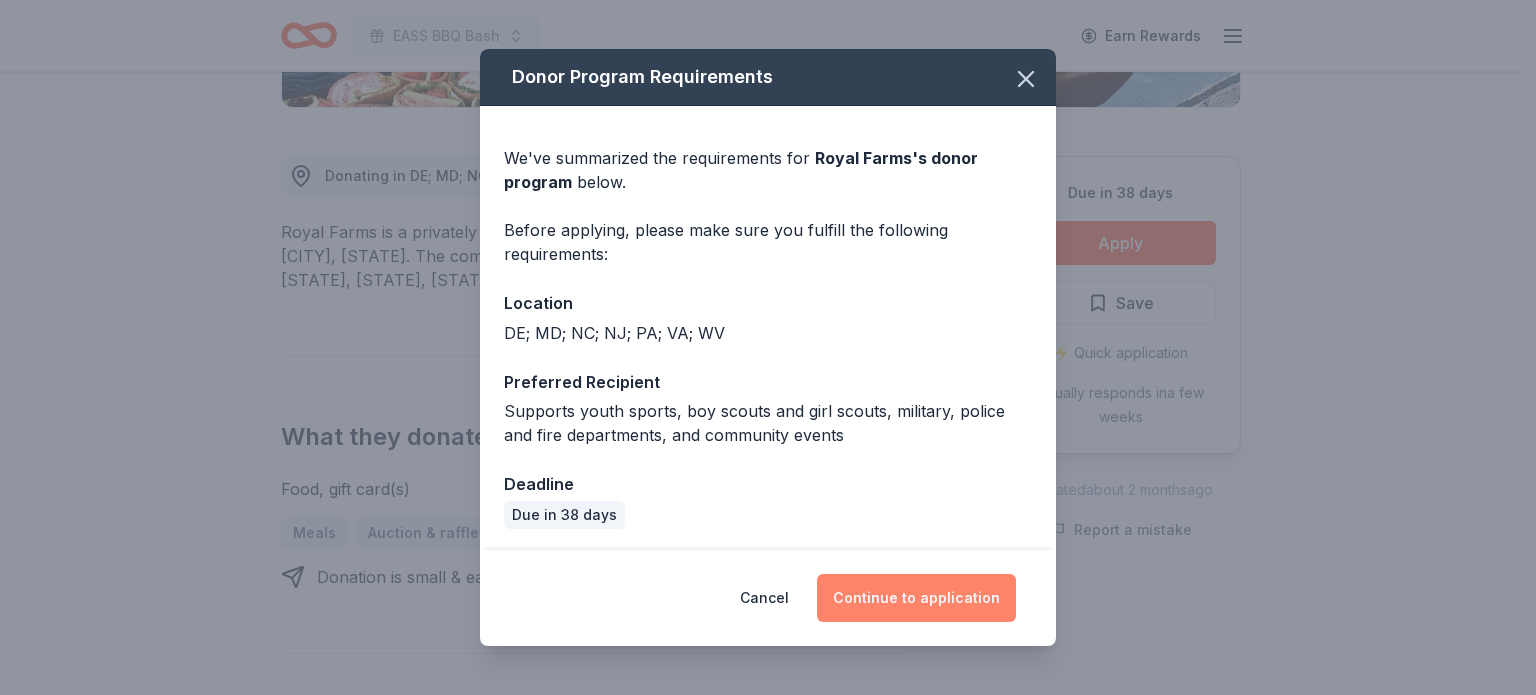 click on "Continue to application" at bounding box center (916, 598) 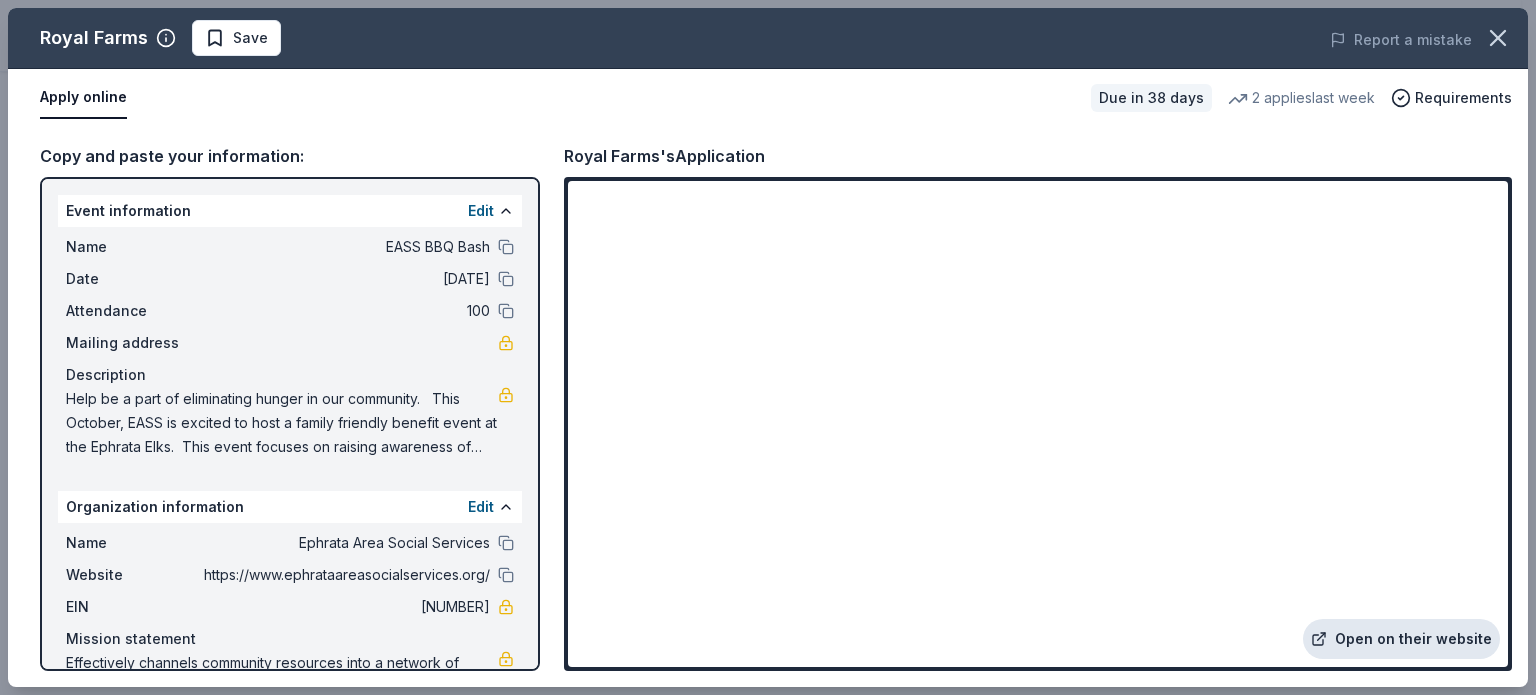 click on "Open on their website" at bounding box center (1401, 639) 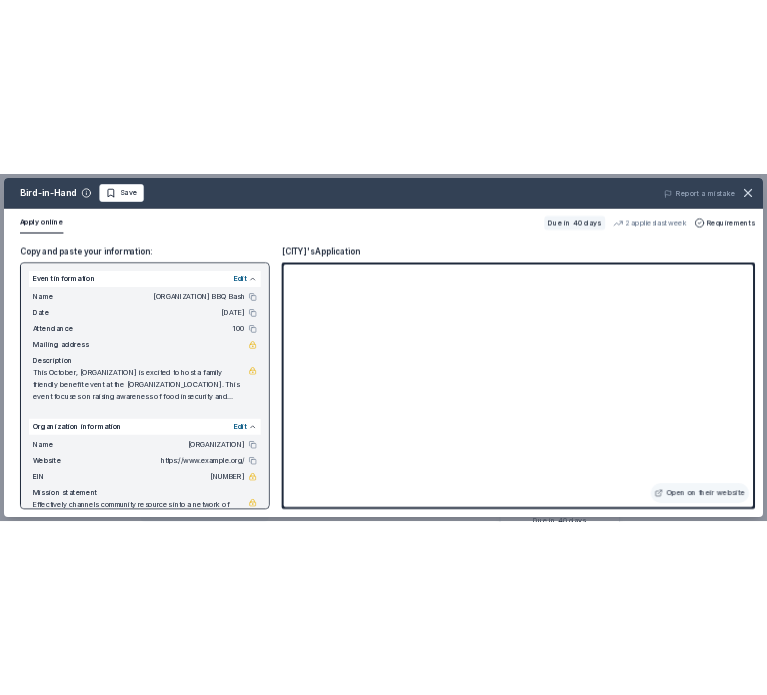 scroll, scrollTop: 300, scrollLeft: 0, axis: vertical 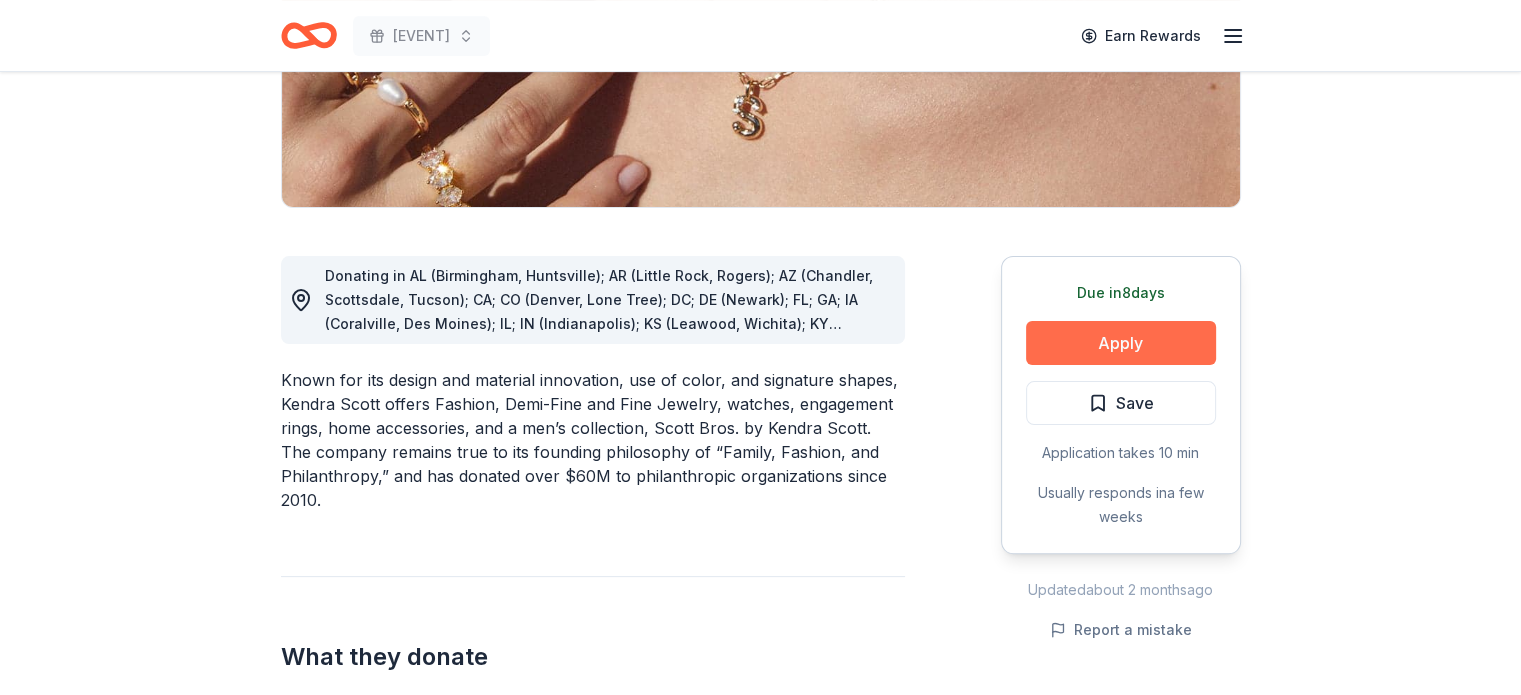 click on "Apply" at bounding box center (1121, 343) 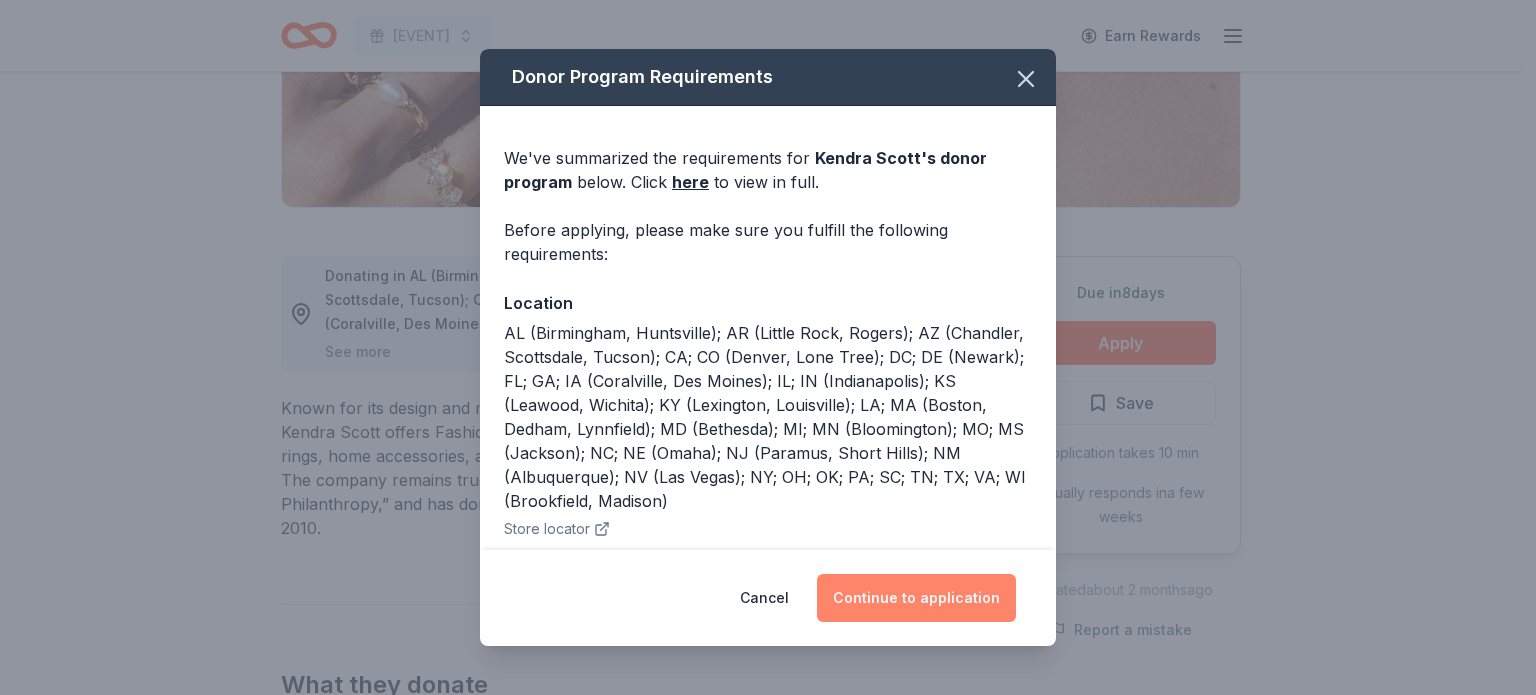 click on "Continue to application" at bounding box center (916, 598) 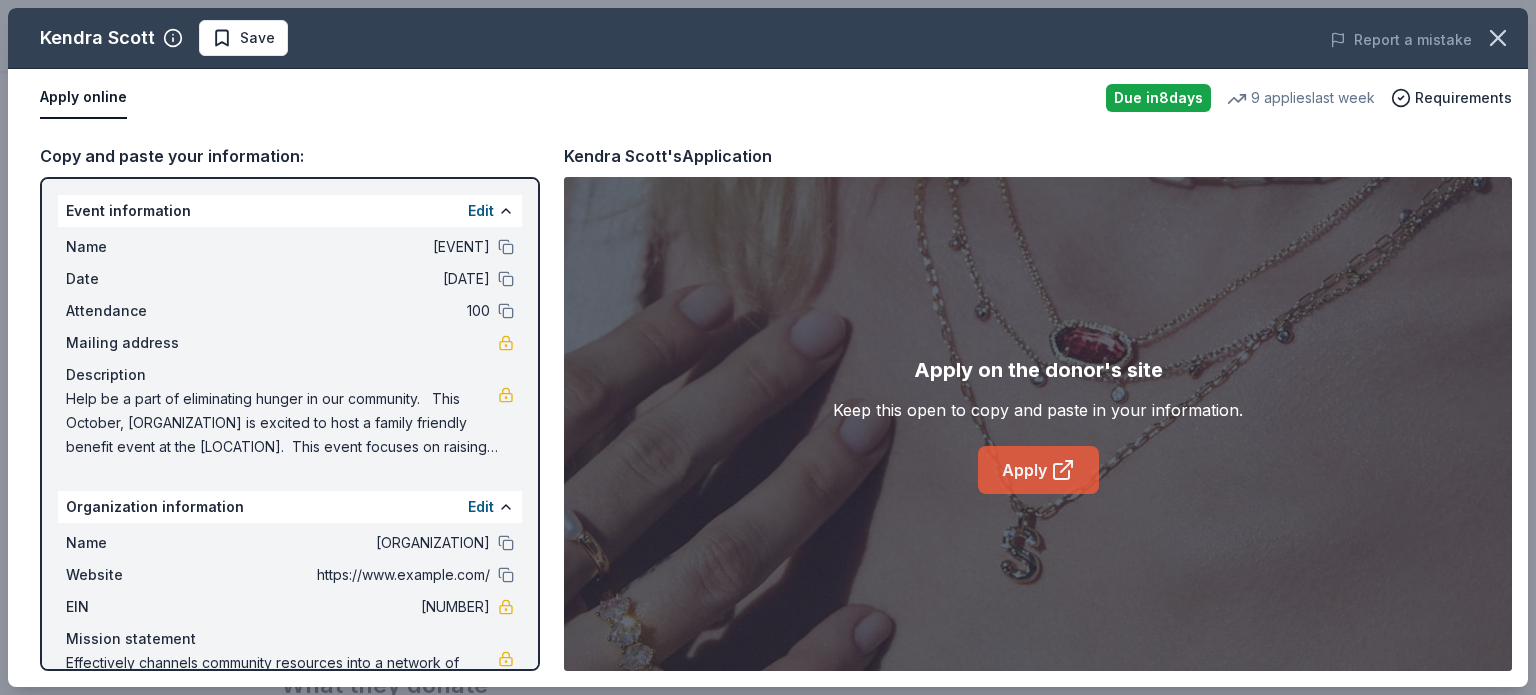 click 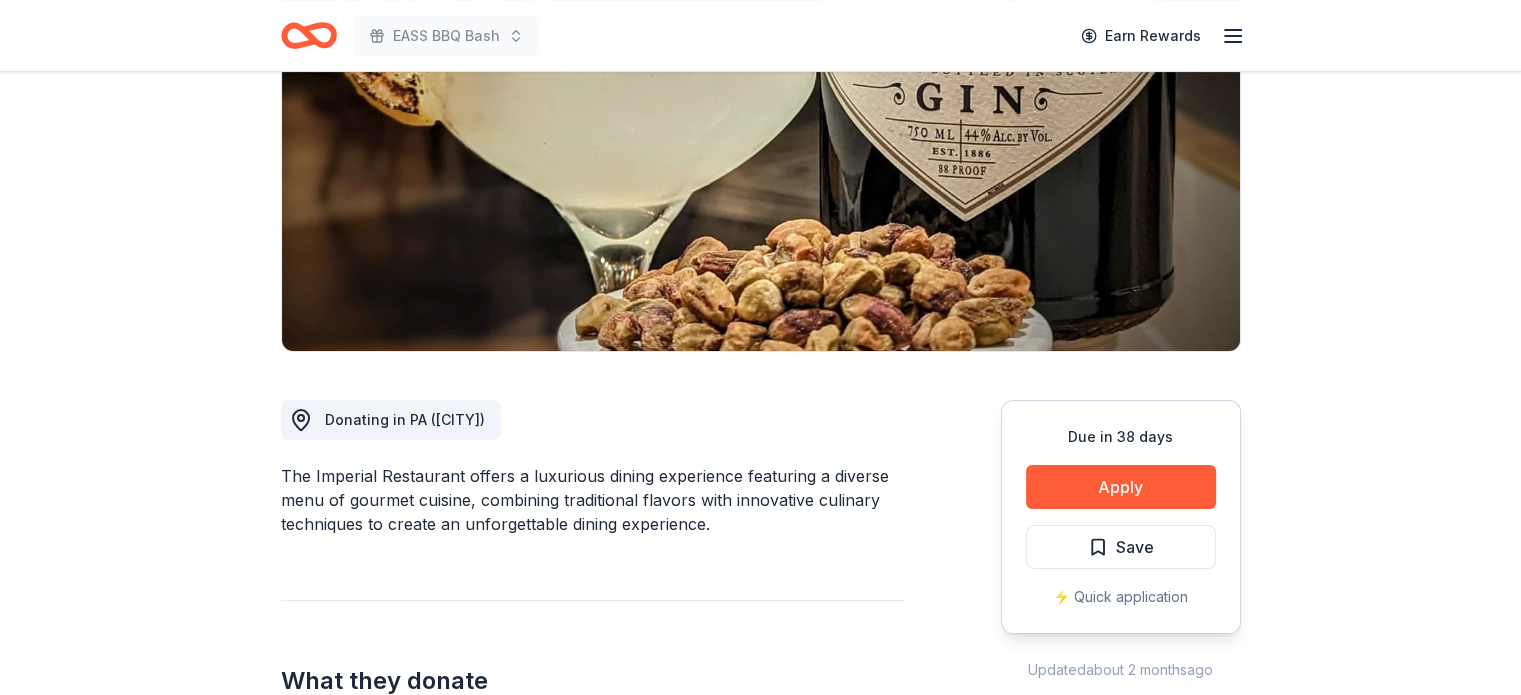 scroll, scrollTop: 0, scrollLeft: 0, axis: both 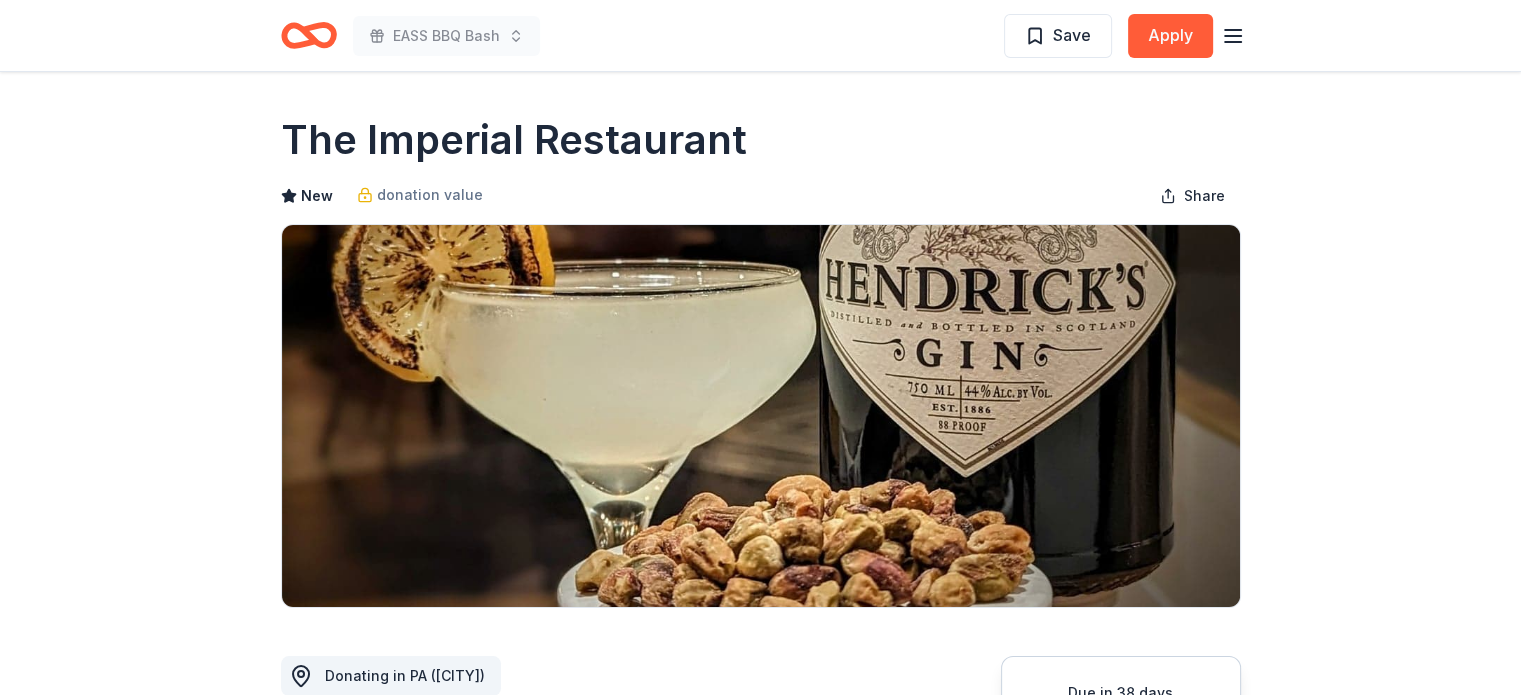 drag, startPoint x: 778, startPoint y: 149, endPoint x: 297, endPoint y: 151, distance: 481.00415 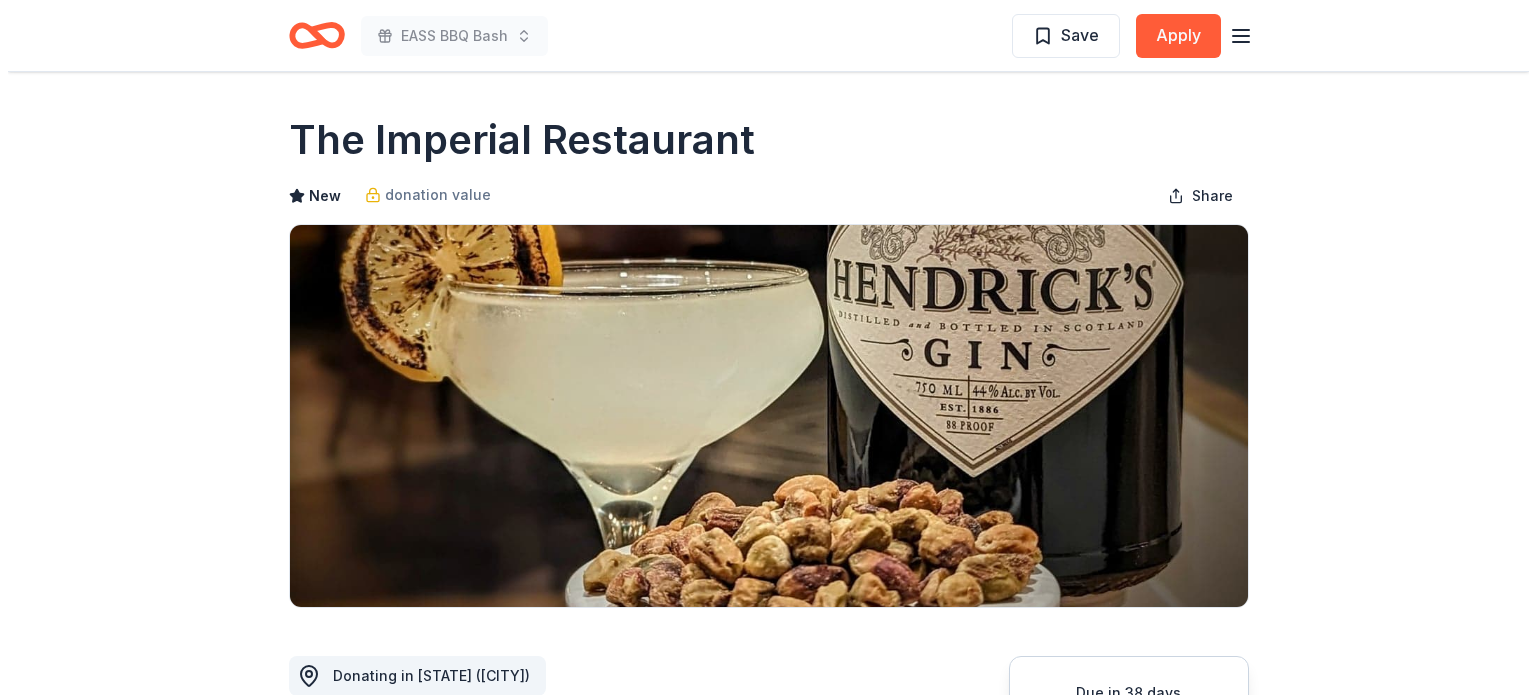 scroll, scrollTop: 500, scrollLeft: 0, axis: vertical 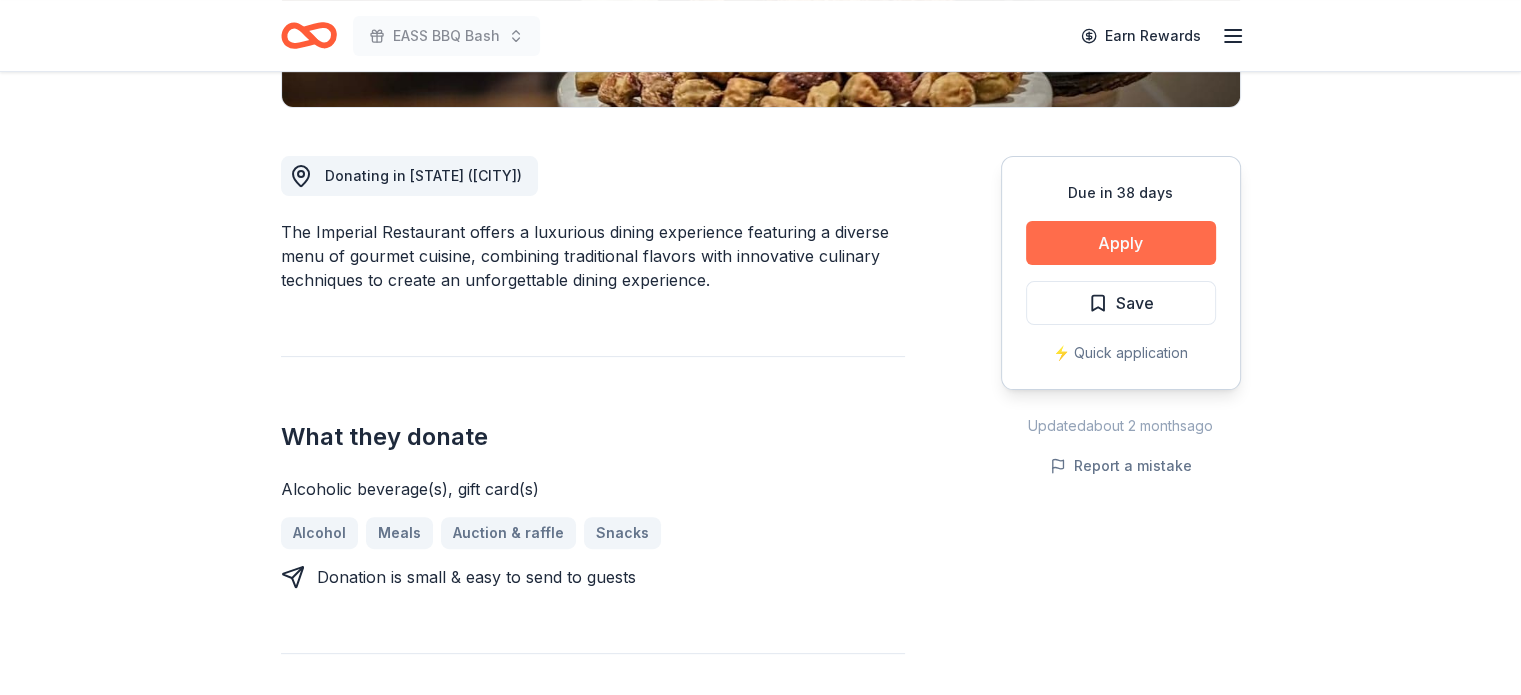 click on "Apply" at bounding box center [1121, 243] 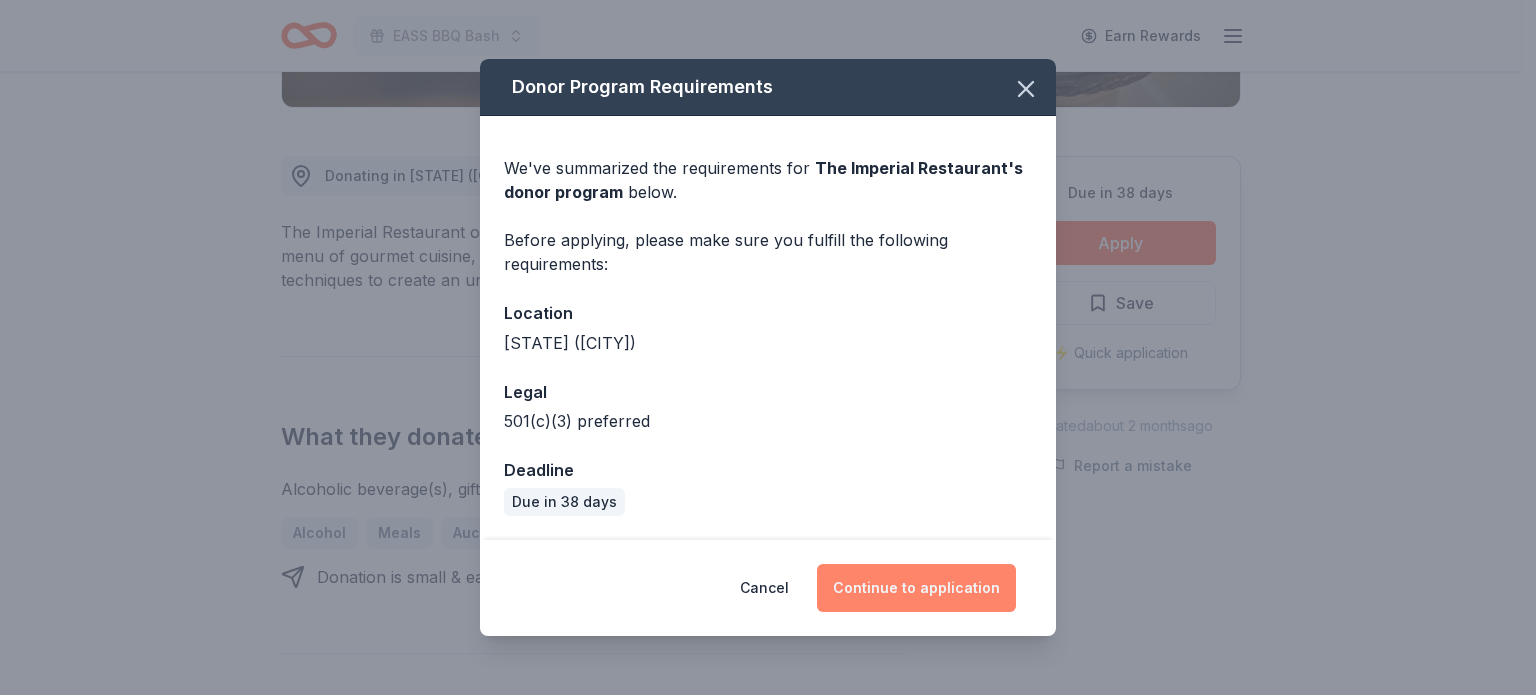 click on "Continue to application" at bounding box center [916, 588] 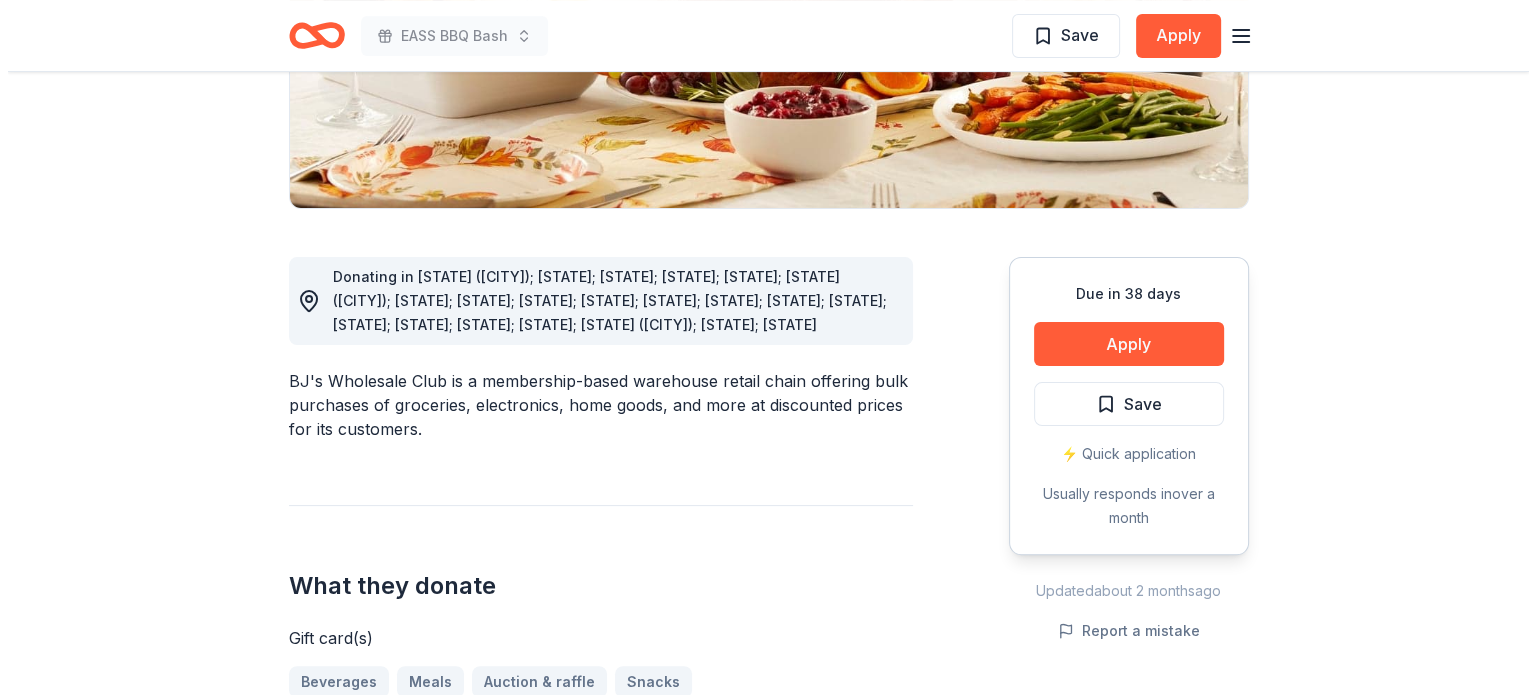 scroll, scrollTop: 500, scrollLeft: 0, axis: vertical 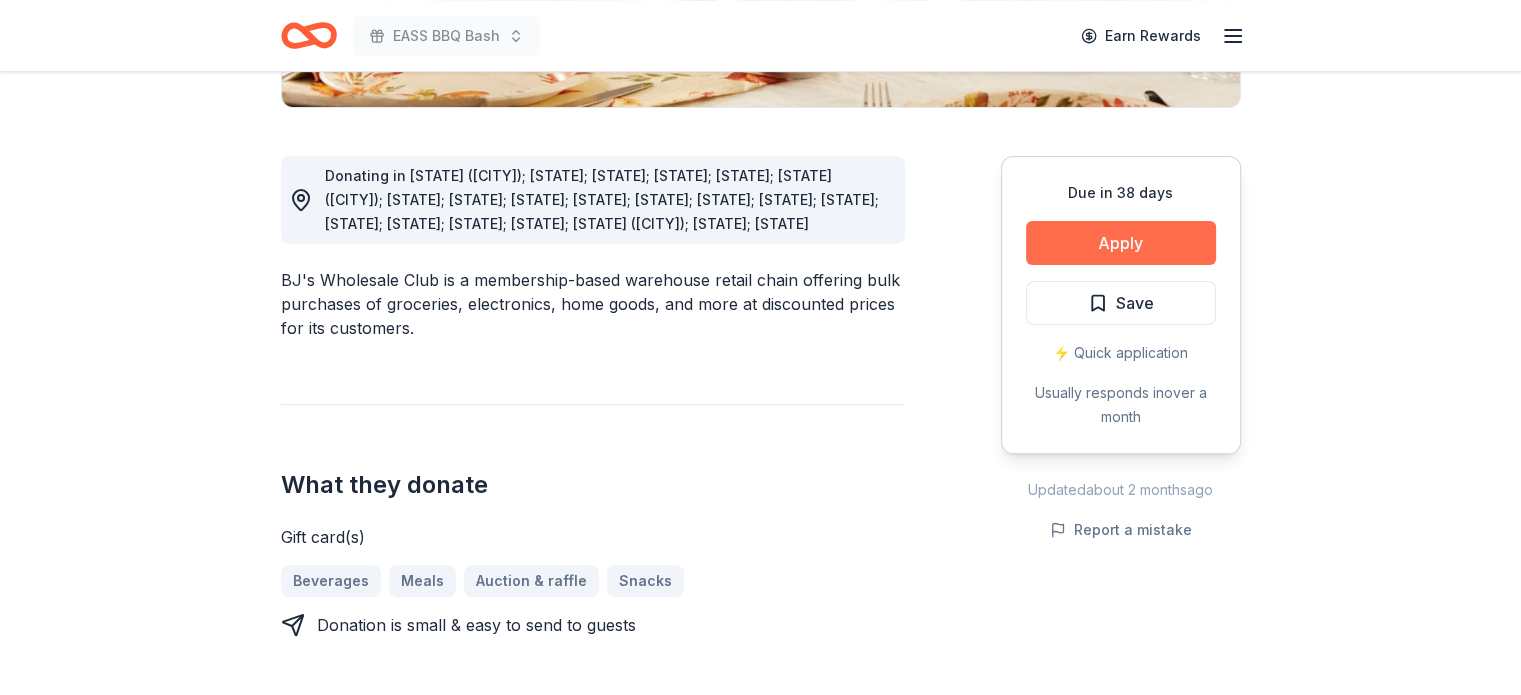 click on "Apply" at bounding box center (1121, 243) 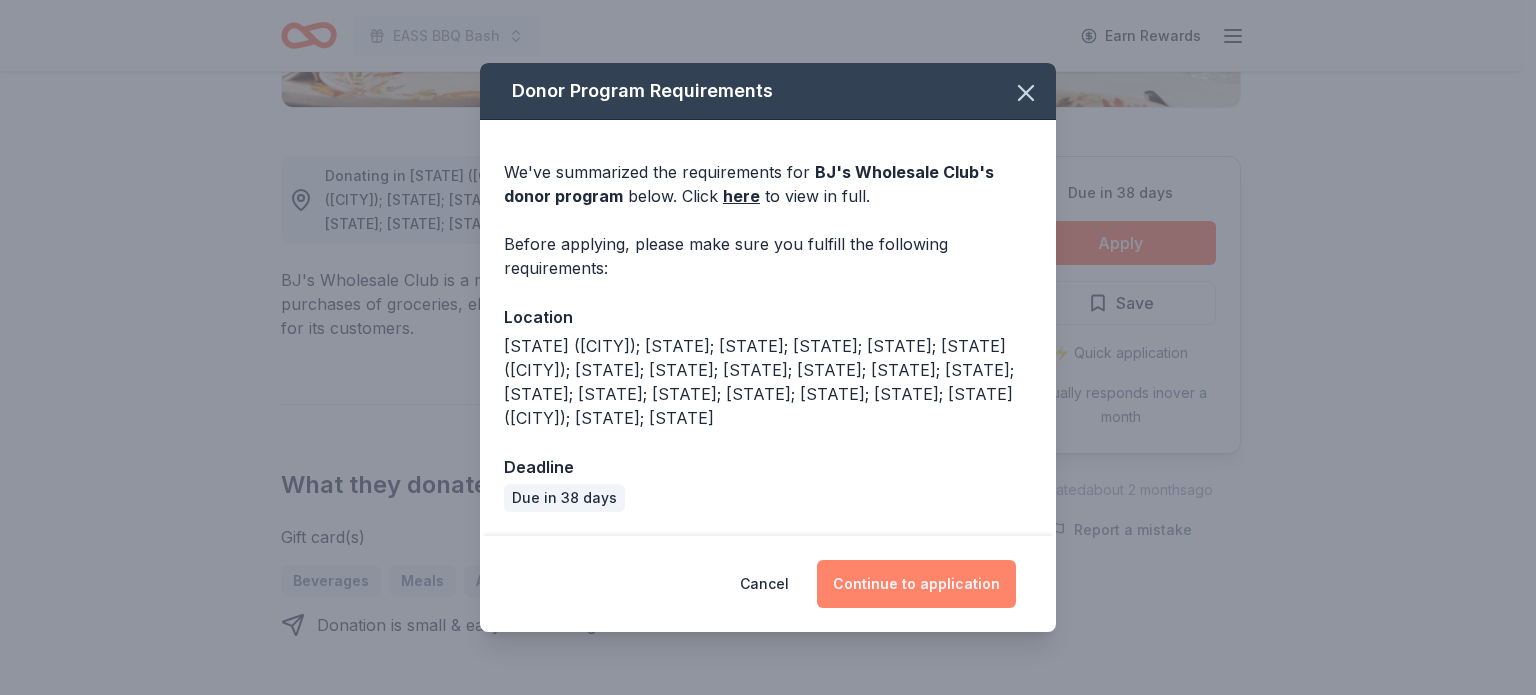 click on "Continue to application" at bounding box center [916, 584] 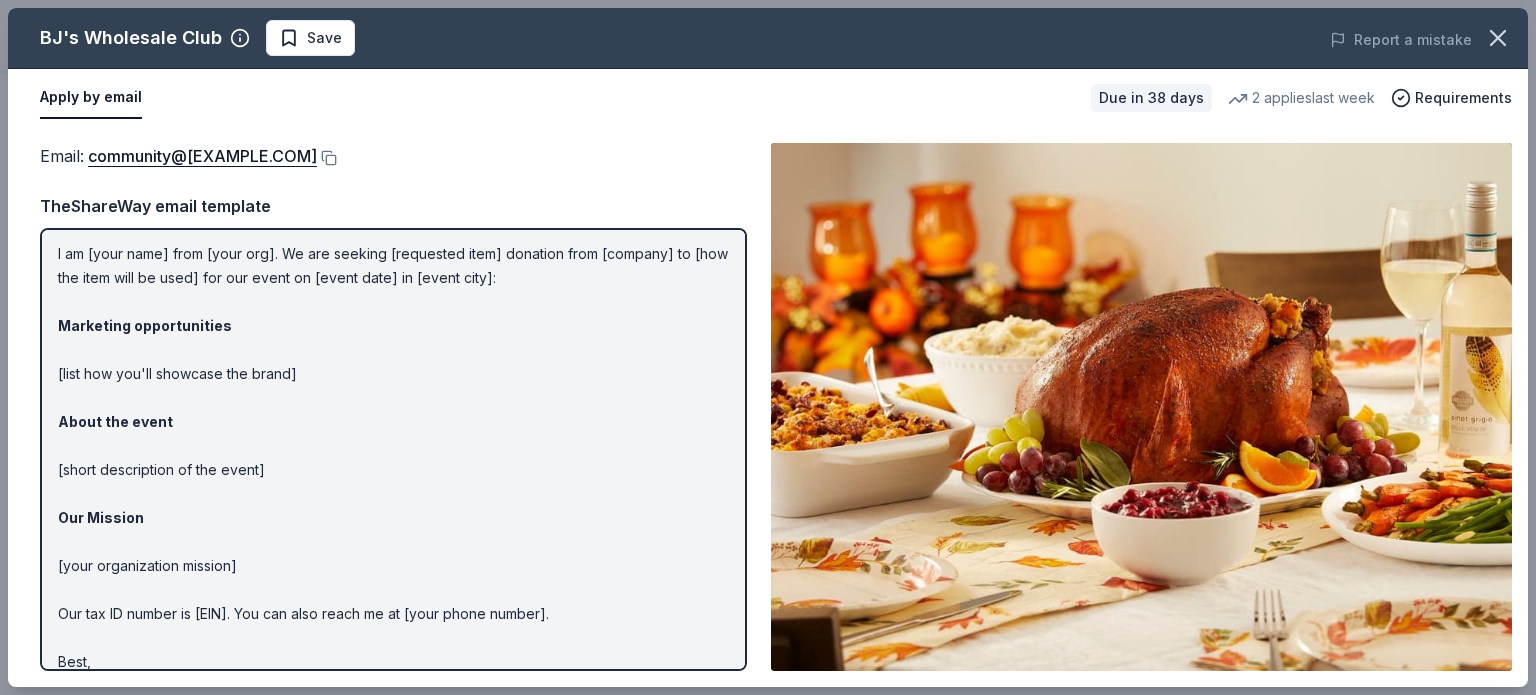 scroll, scrollTop: 95, scrollLeft: 0, axis: vertical 